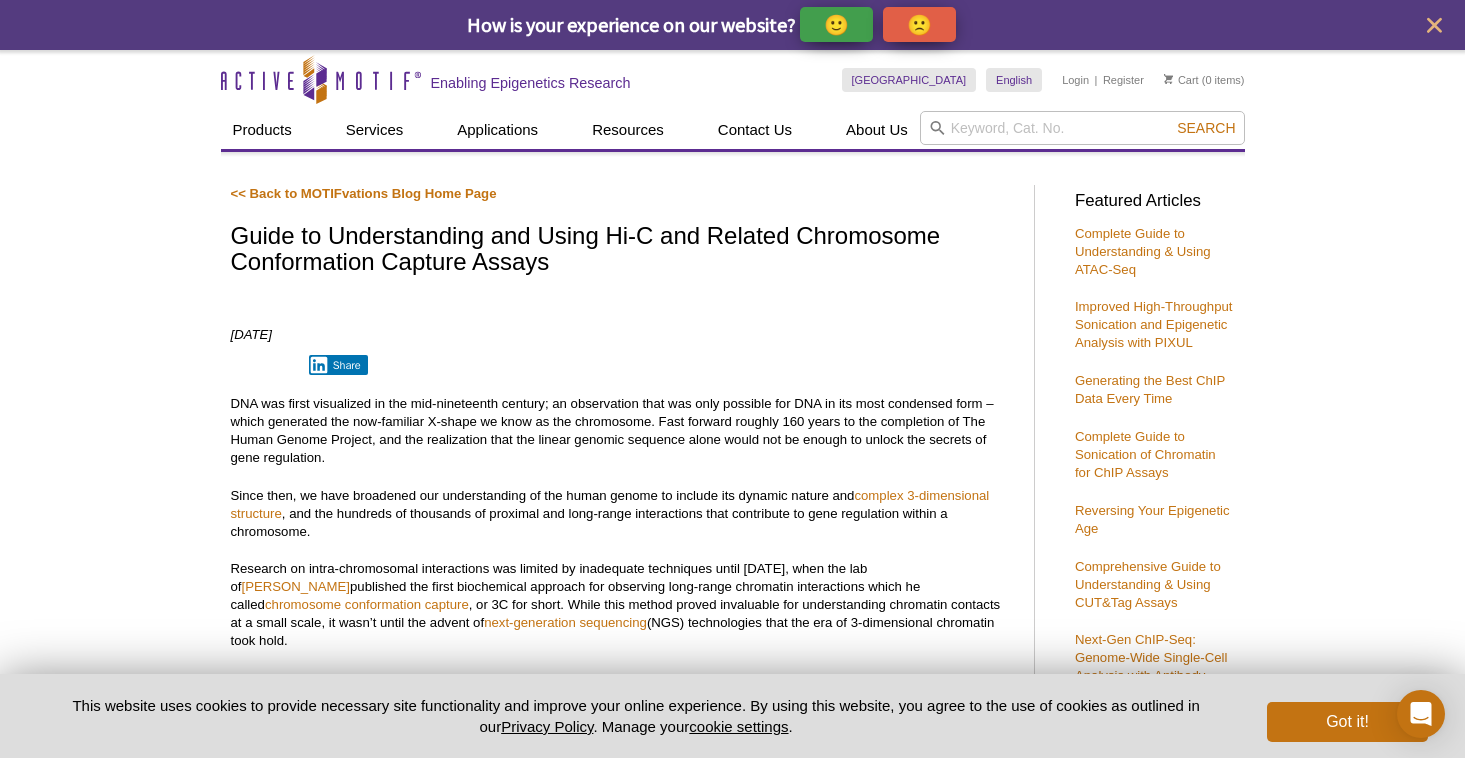 scroll, scrollTop: 0, scrollLeft: 0, axis: both 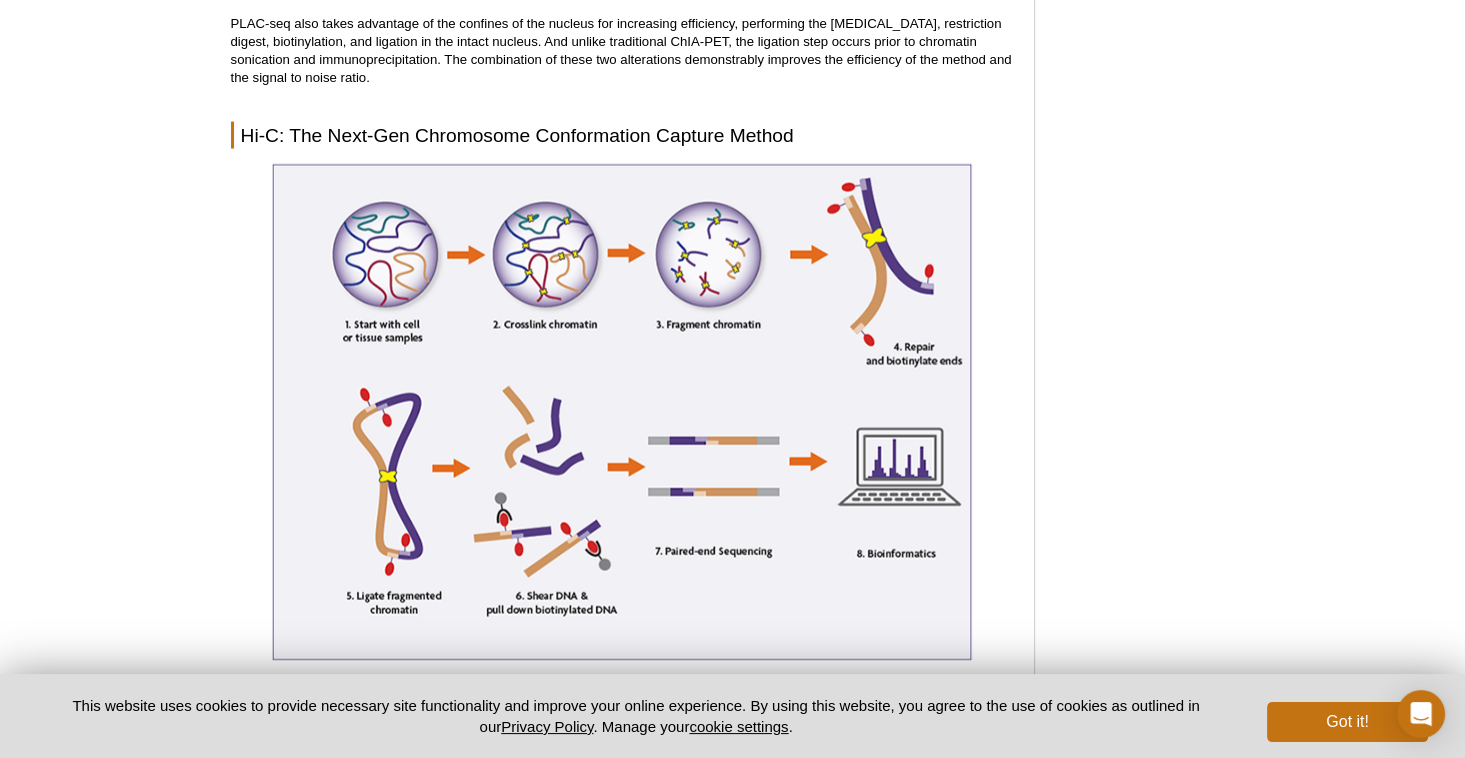 click at bounding box center [622, 412] 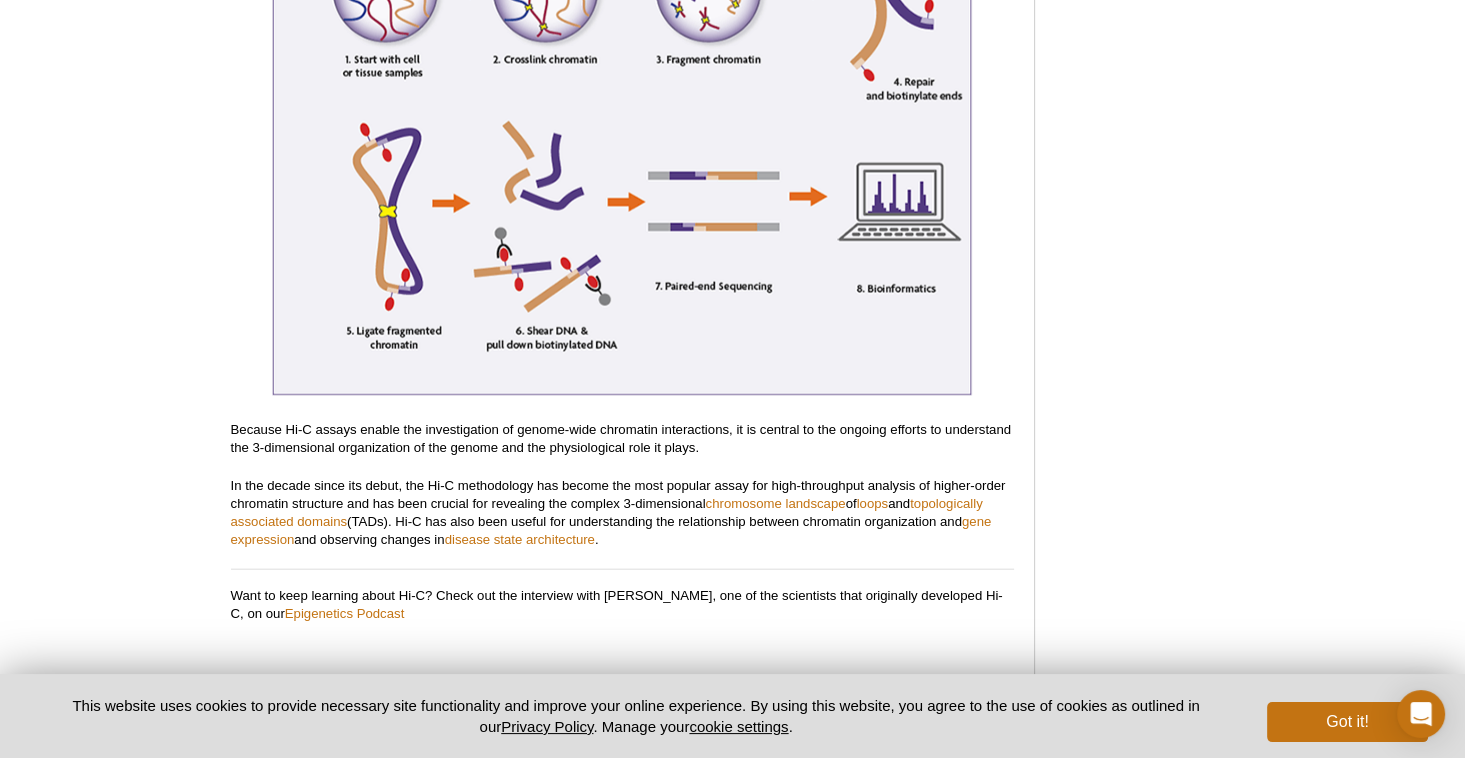 scroll, scrollTop: 4400, scrollLeft: 0, axis: vertical 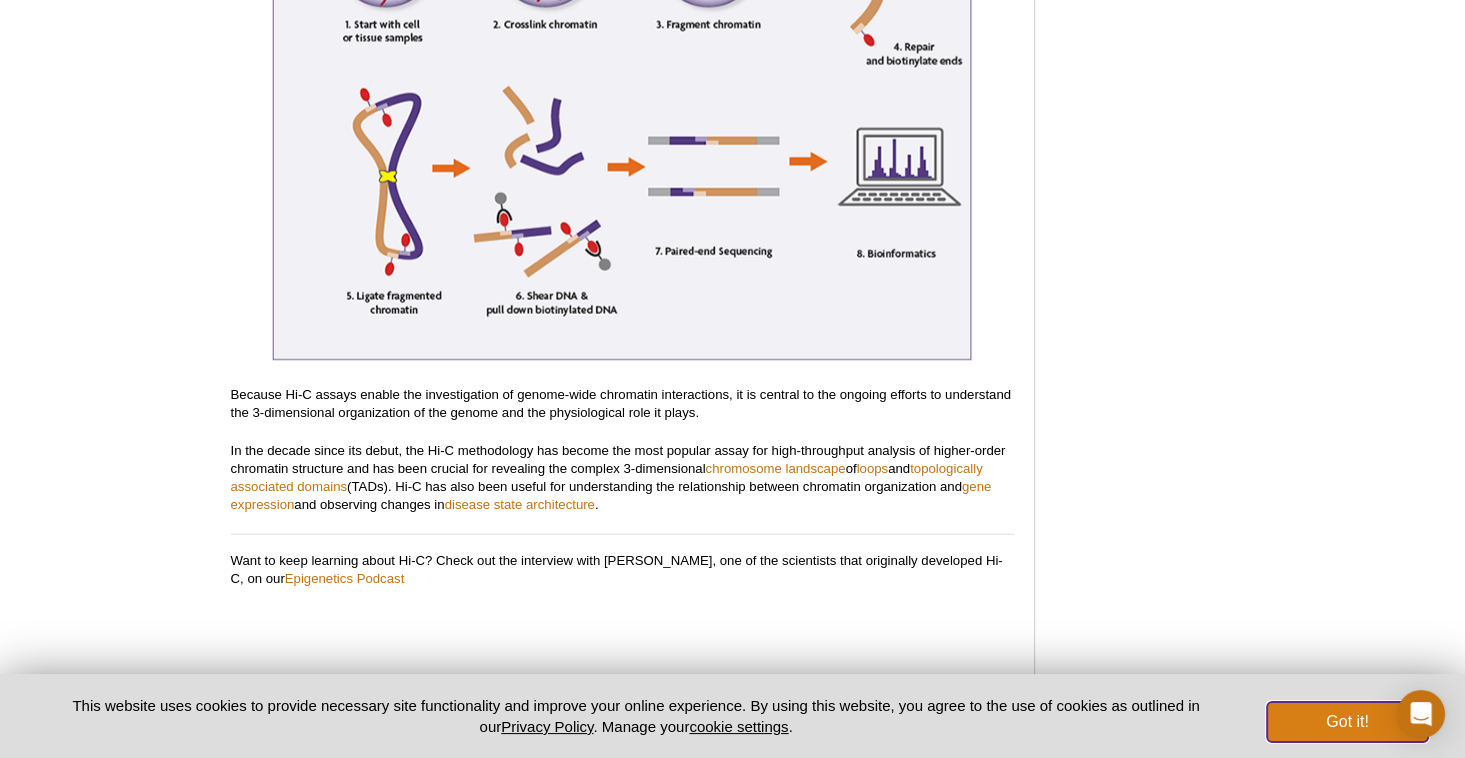click on "Got it!" at bounding box center [1347, 722] 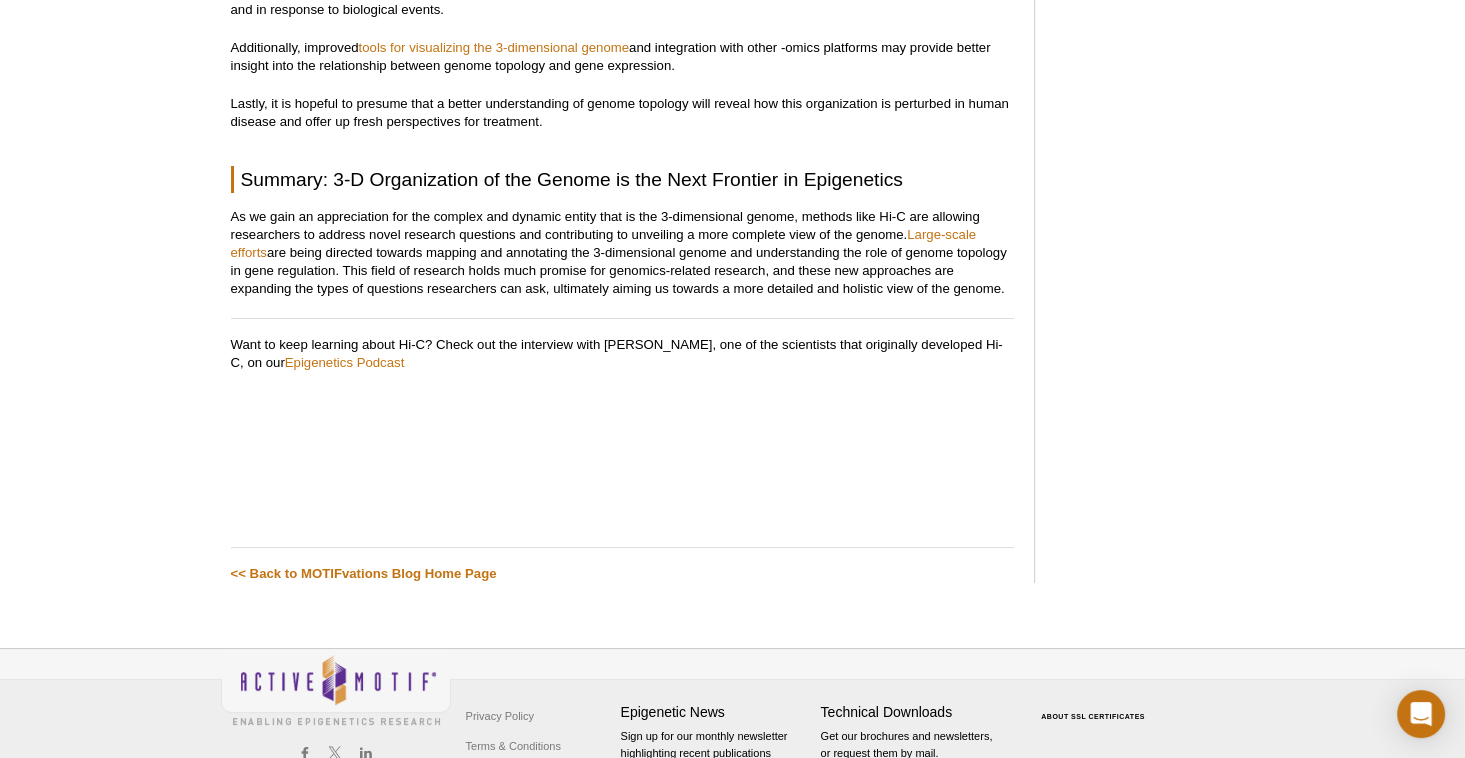scroll, scrollTop: 7308, scrollLeft: 0, axis: vertical 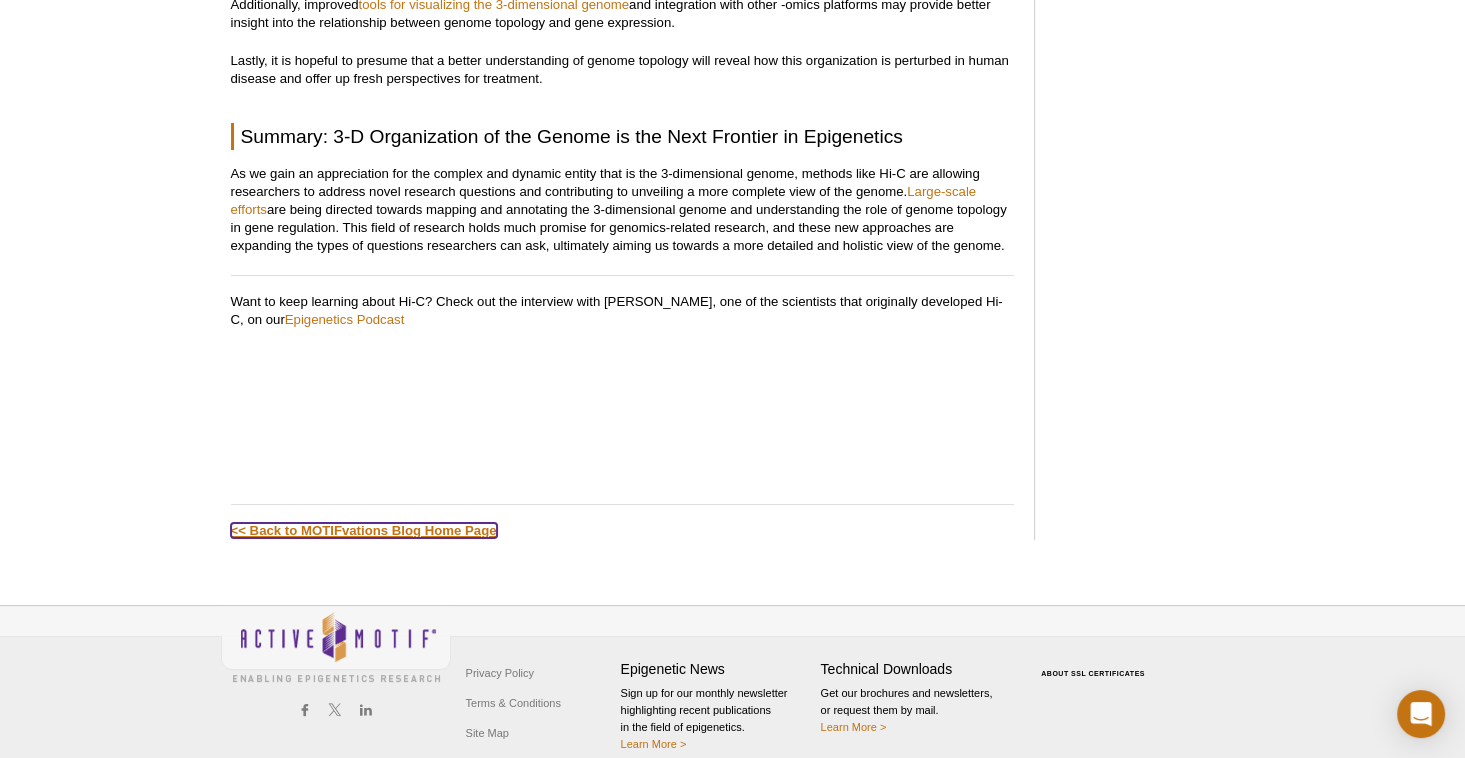 click on "<< Back to MOTIFvations Blog Home Page" at bounding box center (364, 530) 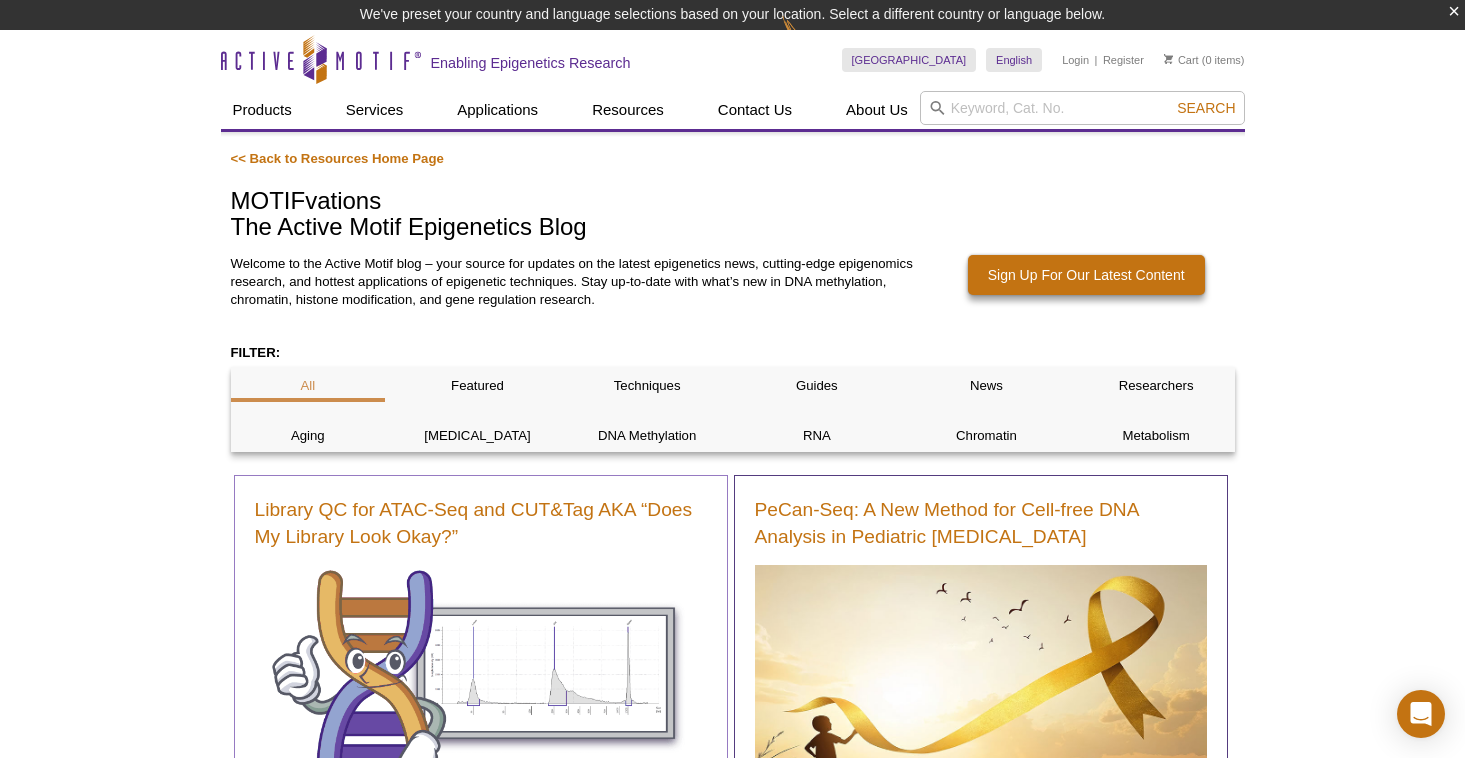 scroll, scrollTop: 0, scrollLeft: 0, axis: both 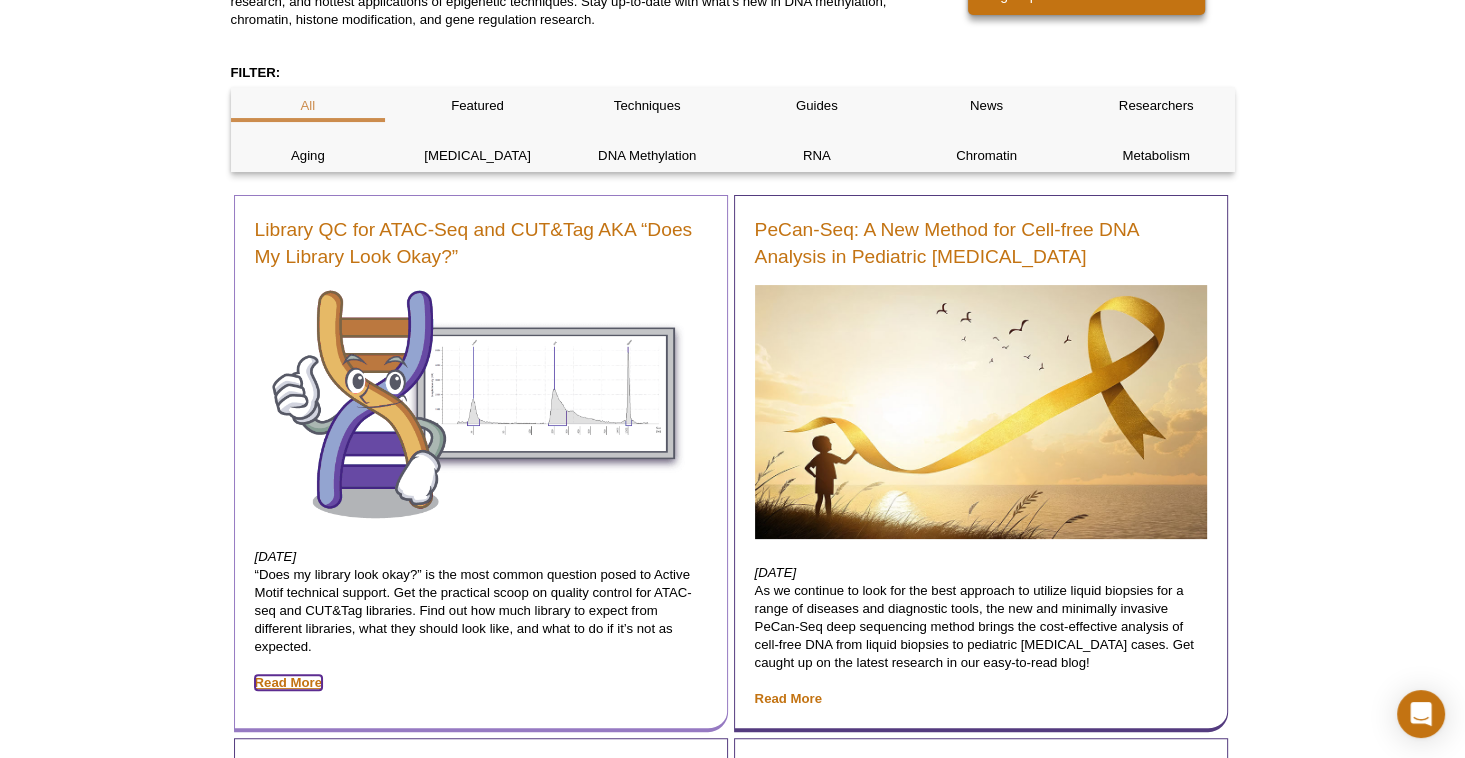 click on "Read More" at bounding box center (288, 682) 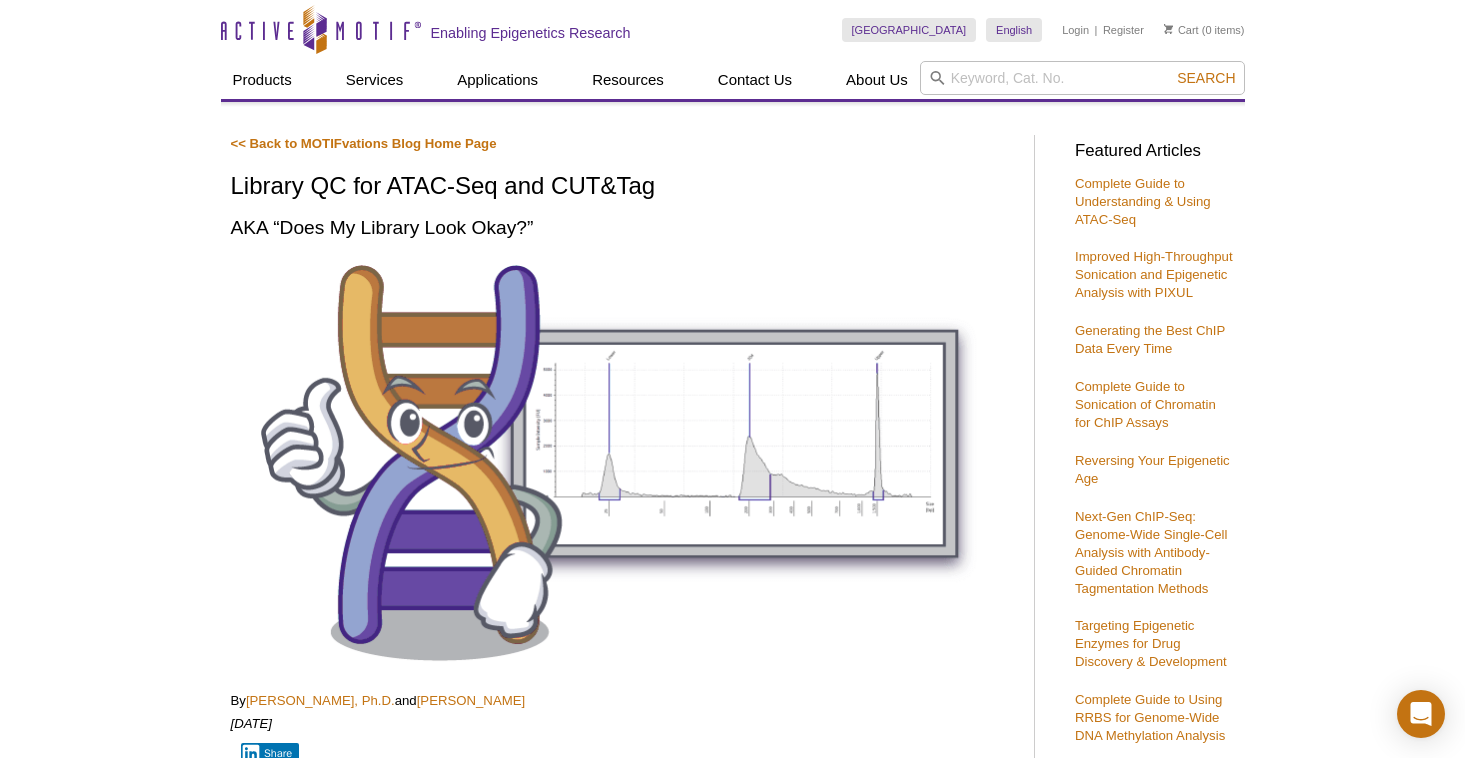 scroll, scrollTop: 0, scrollLeft: 0, axis: both 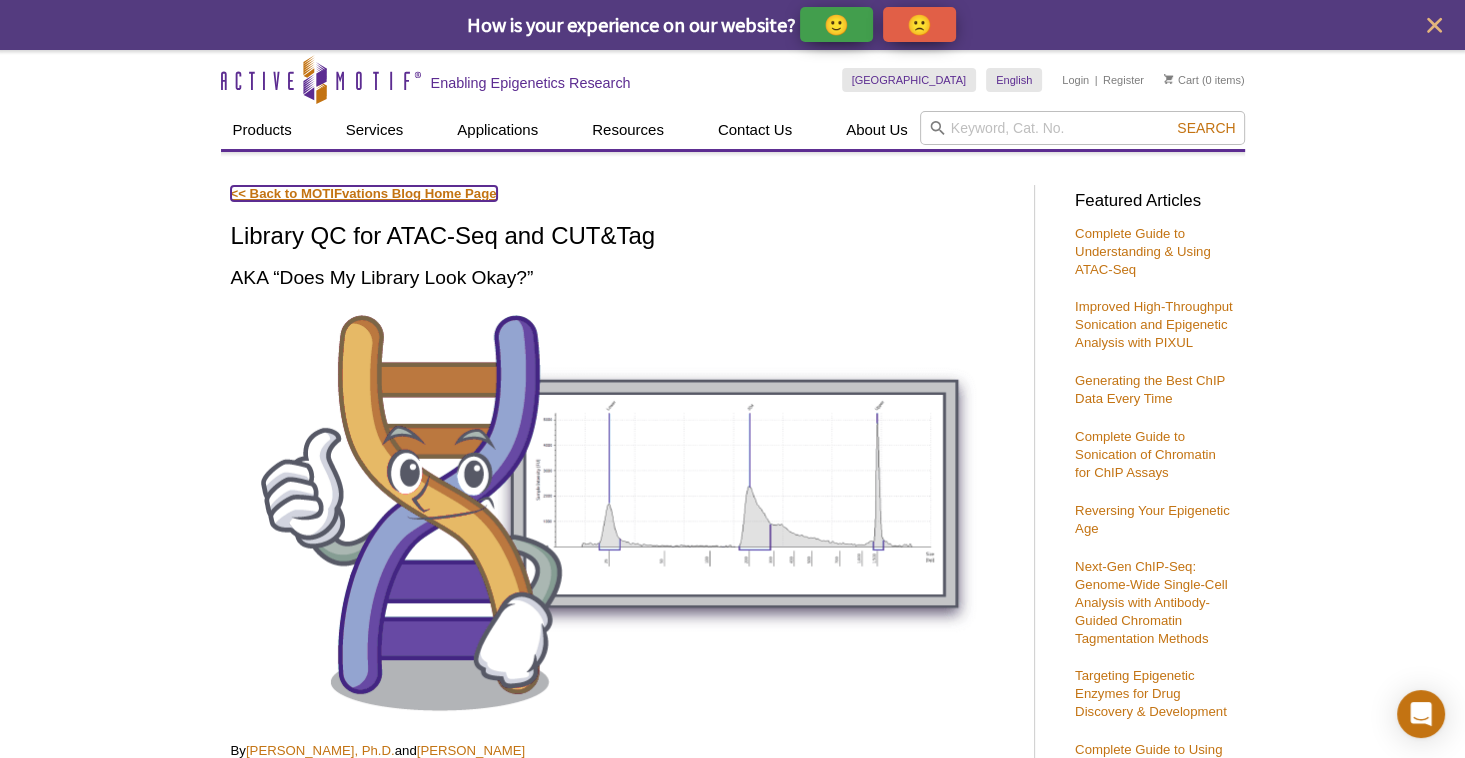 click on "<< Back to MOTIFvations Blog Home Page" at bounding box center (364, 193) 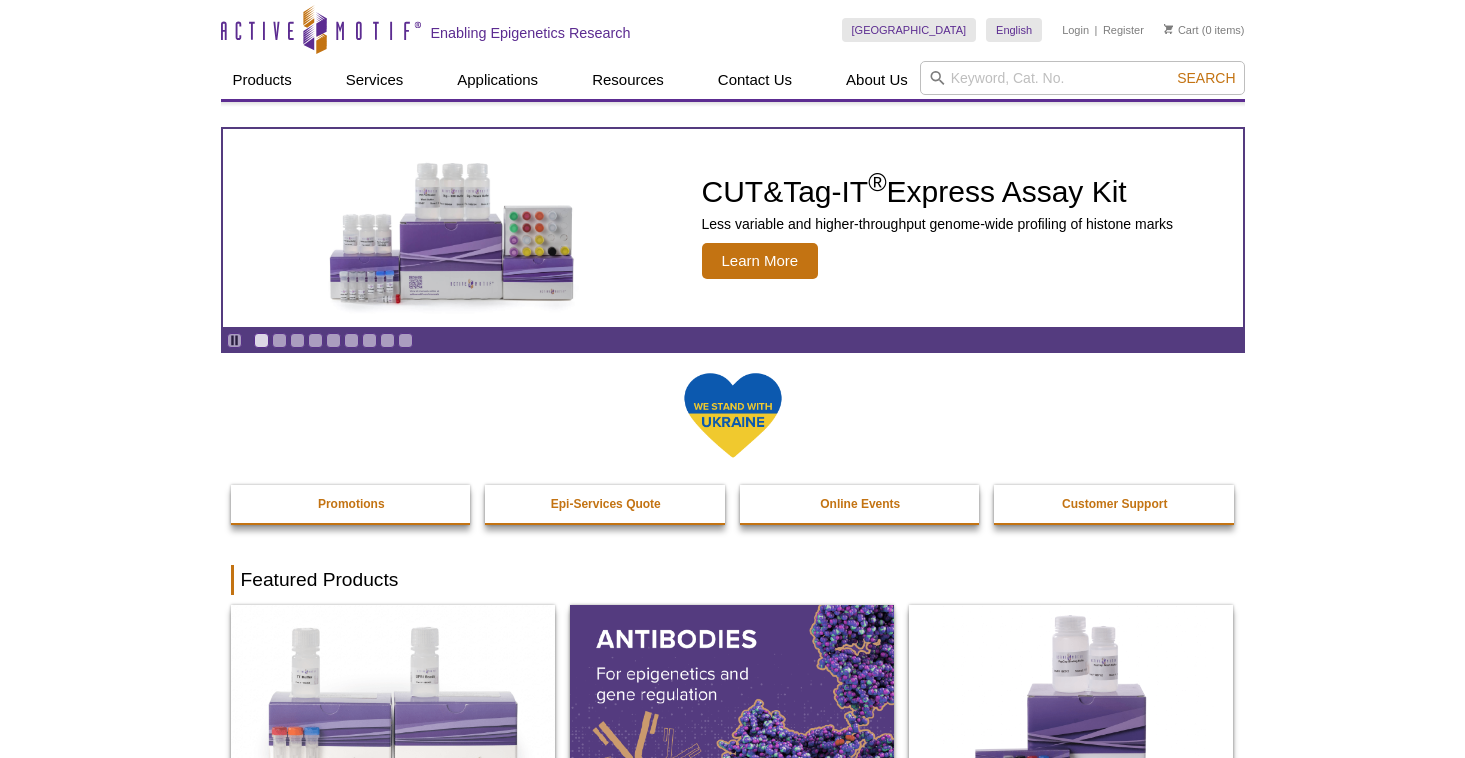 scroll, scrollTop: 0, scrollLeft: 0, axis: both 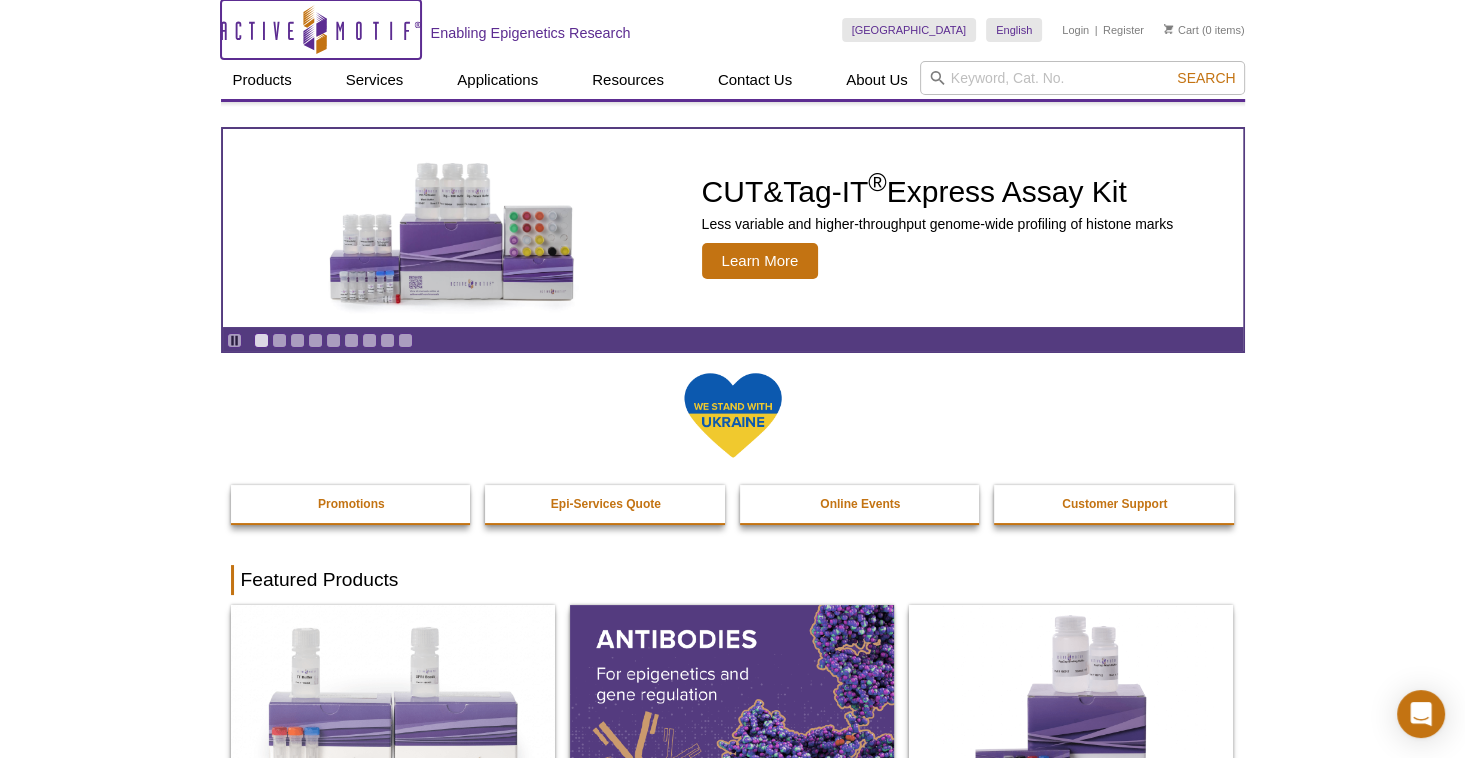 click on "Active Motif Logo" 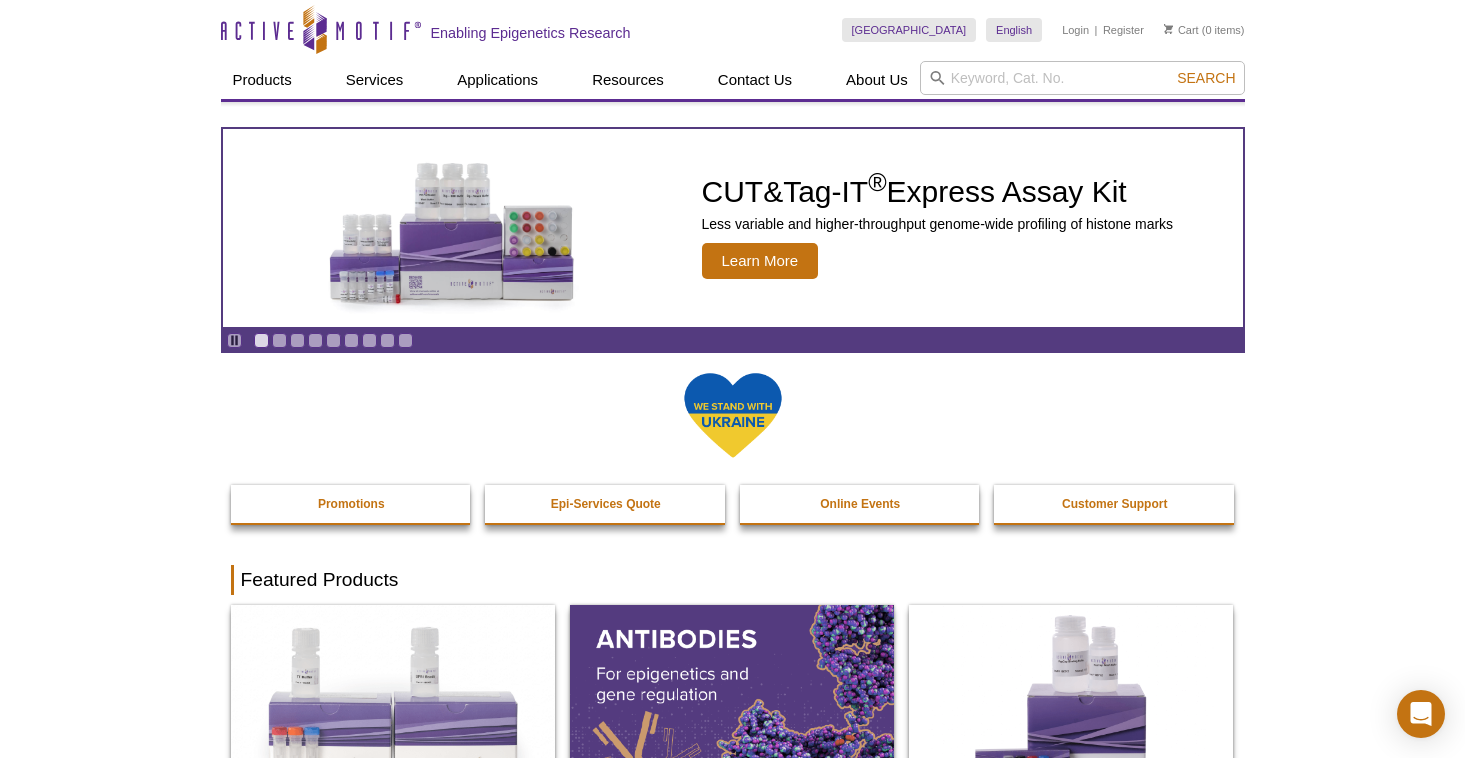 scroll, scrollTop: 0, scrollLeft: 0, axis: both 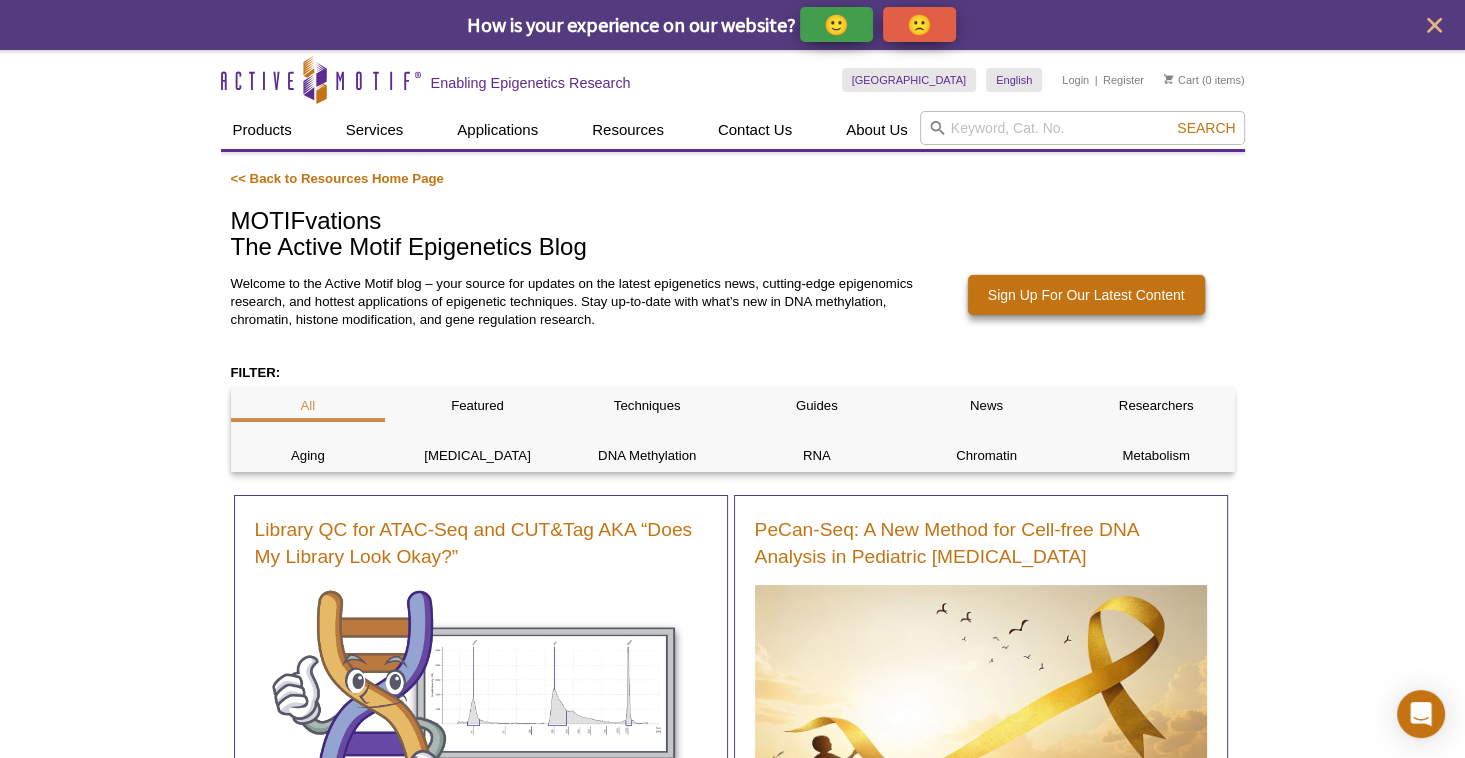 drag, startPoint x: 1432, startPoint y: 1, endPoint x: 1361, endPoint y: 206, distance: 216.94699 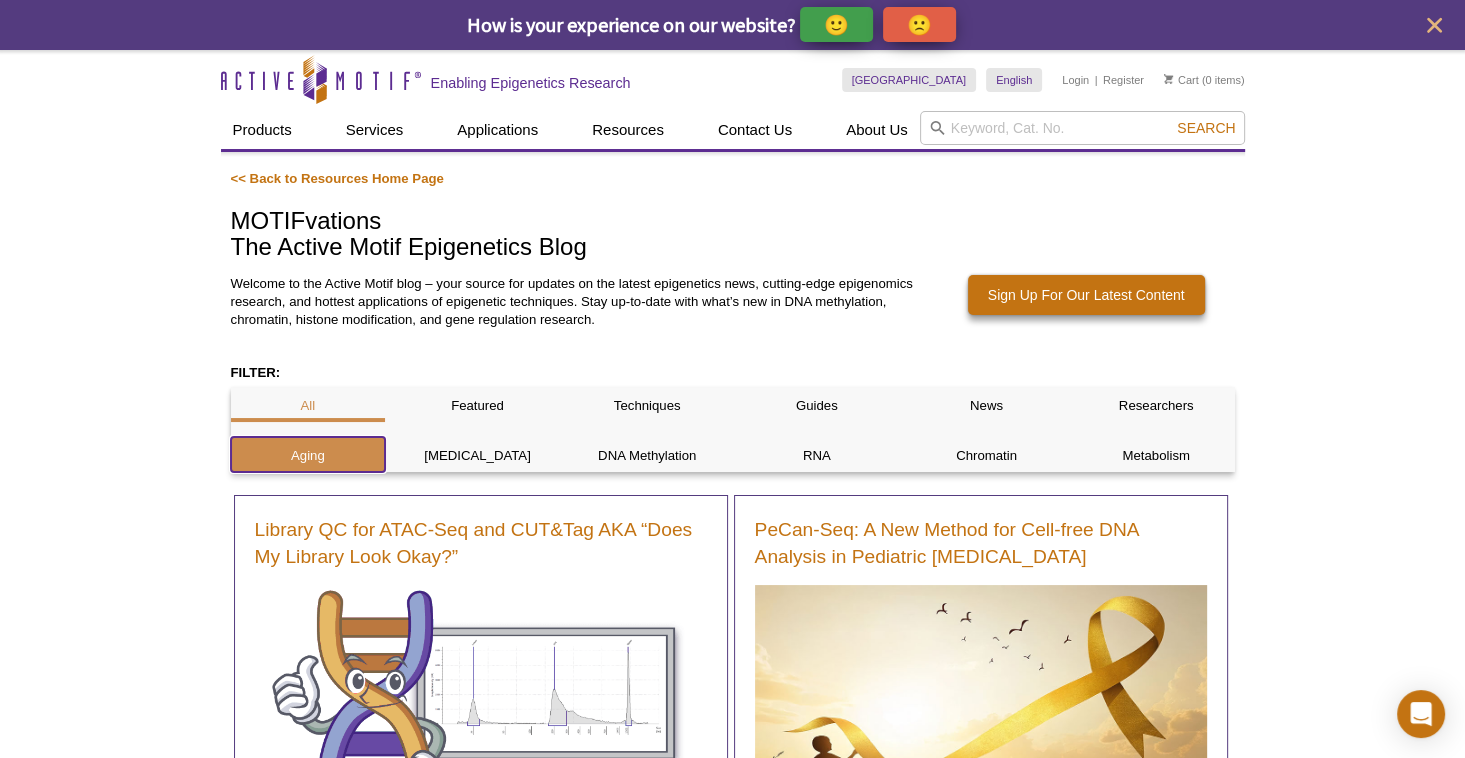 click on "Aging" at bounding box center [308, 456] 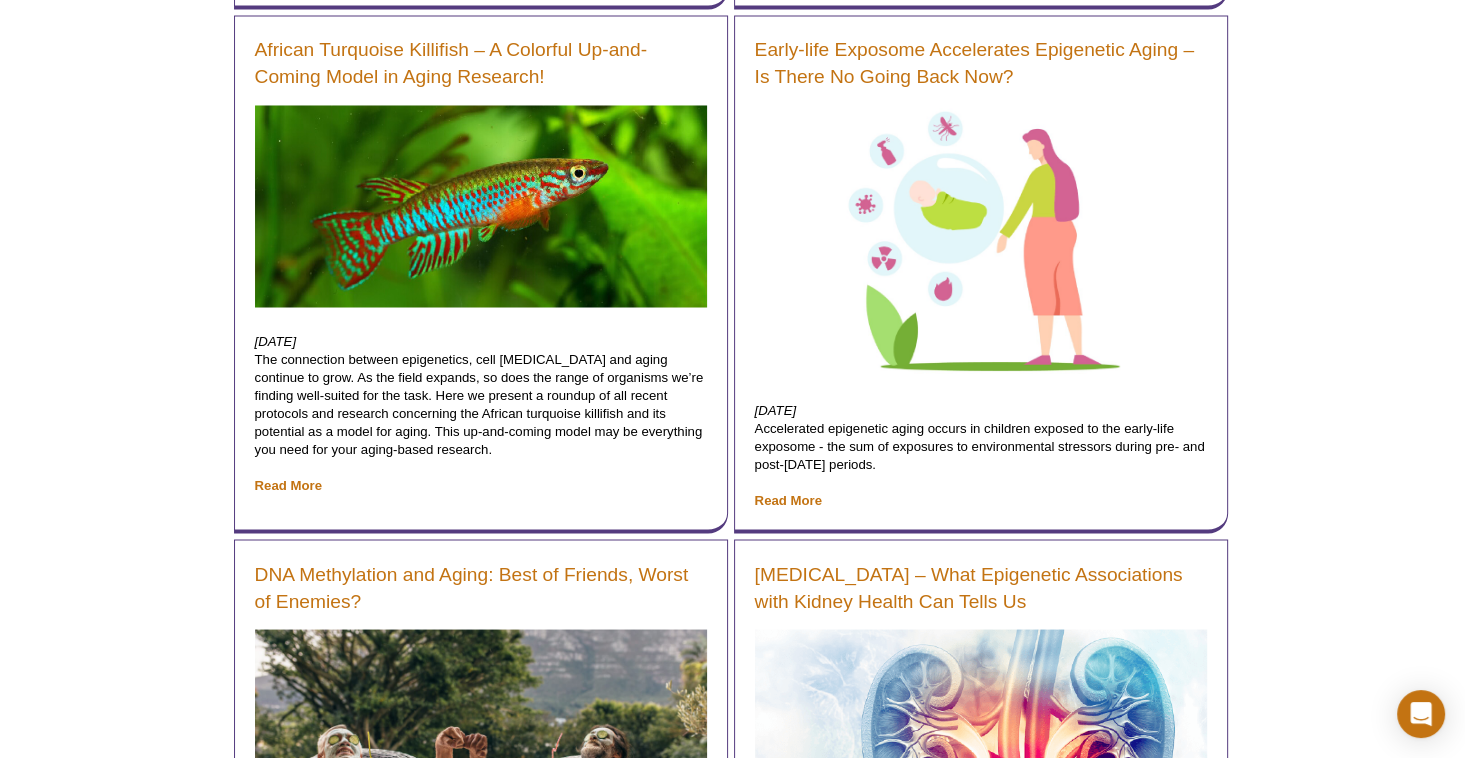 scroll, scrollTop: 3300, scrollLeft: 0, axis: vertical 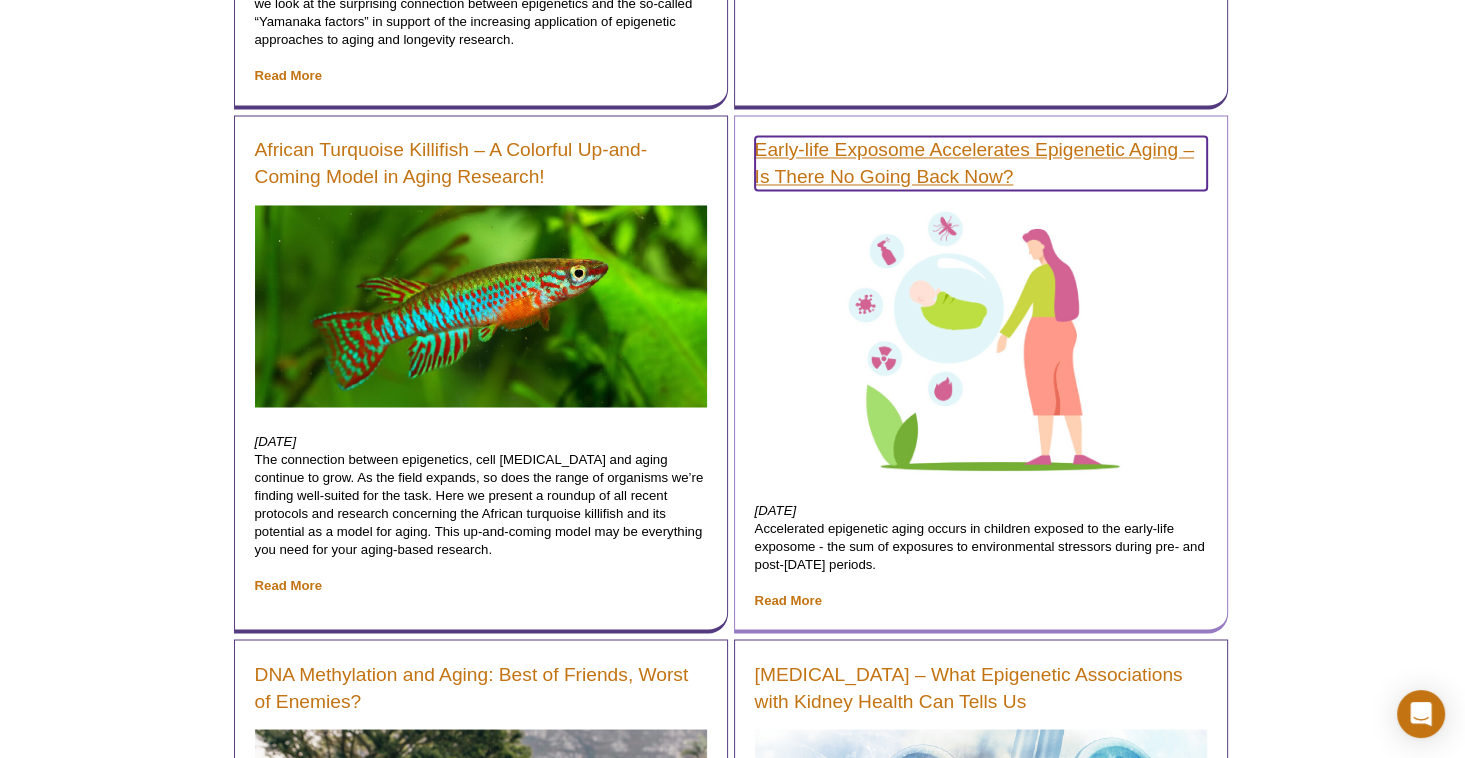 click on "Early-life Exposome Accelerates Epigenetic Aging – Is There No Going Back Now?" at bounding box center (981, 163) 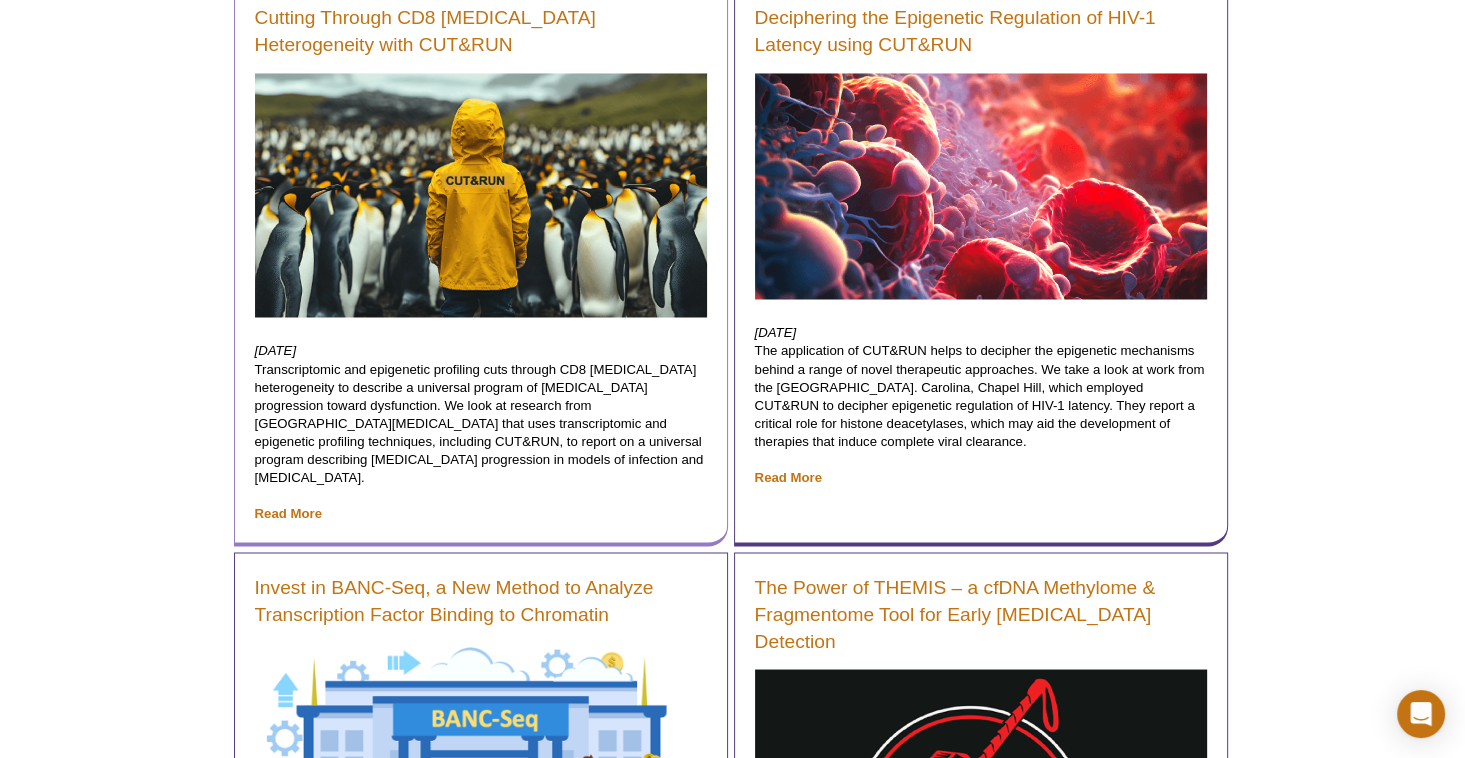 scroll, scrollTop: 3304, scrollLeft: 0, axis: vertical 